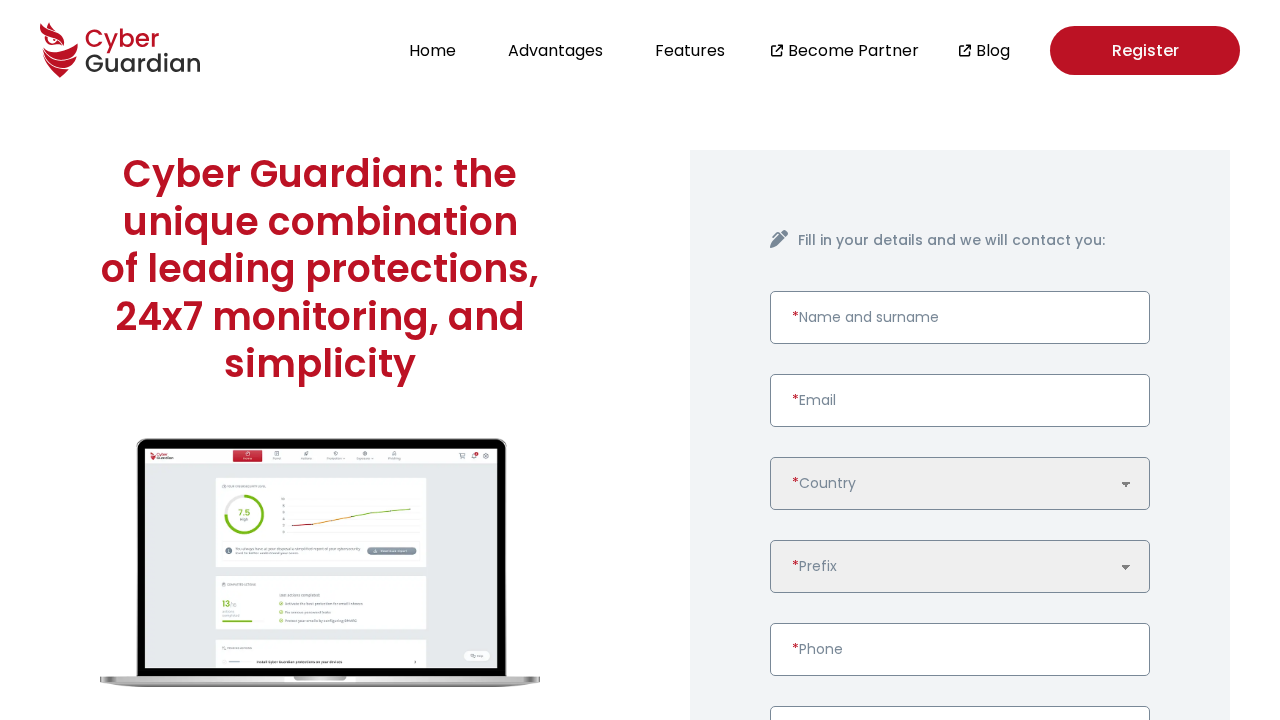 scroll, scrollTop: 0, scrollLeft: 0, axis: both 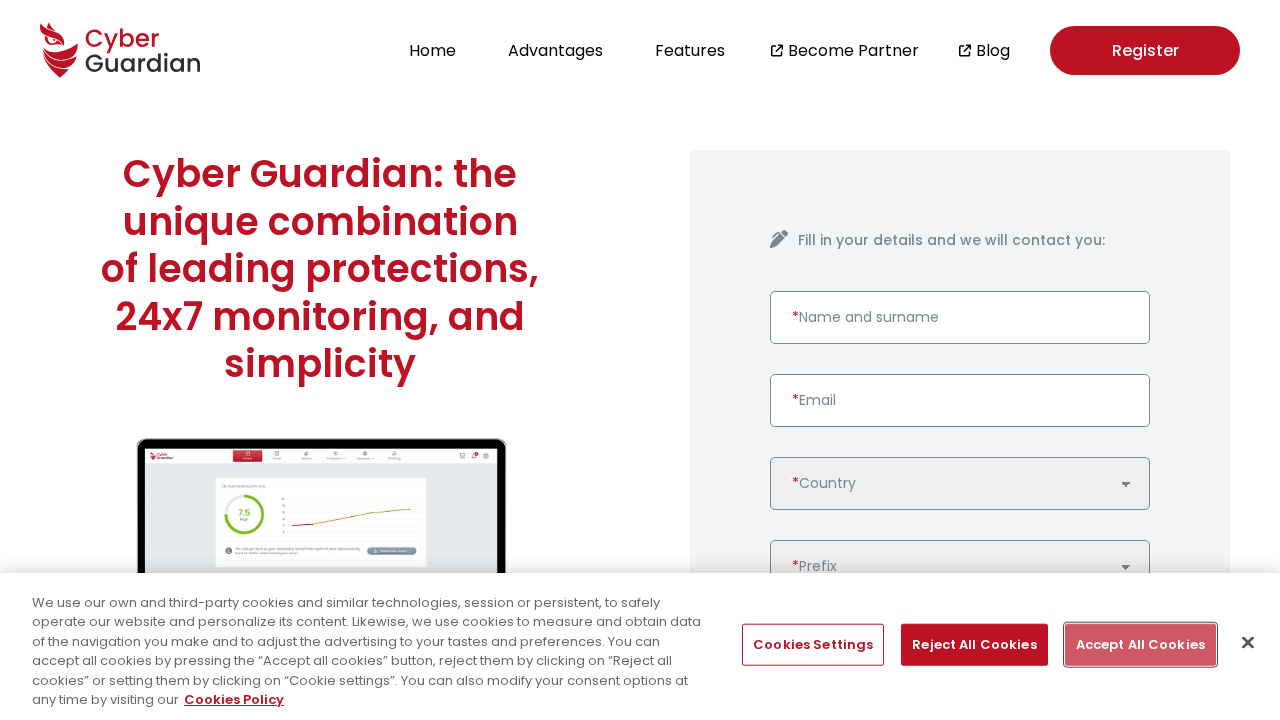 click on "Accept All Cookies" at bounding box center [1140, 645] 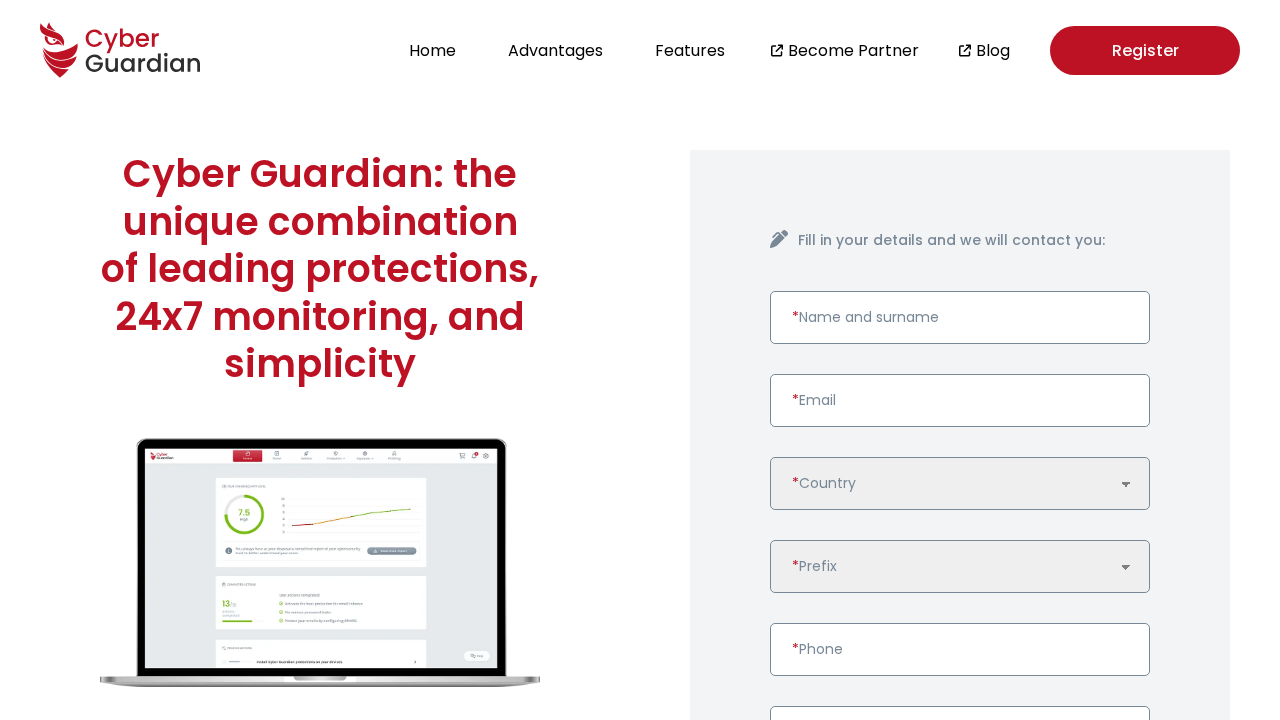 scroll, scrollTop: 5143, scrollLeft: 0, axis: vertical 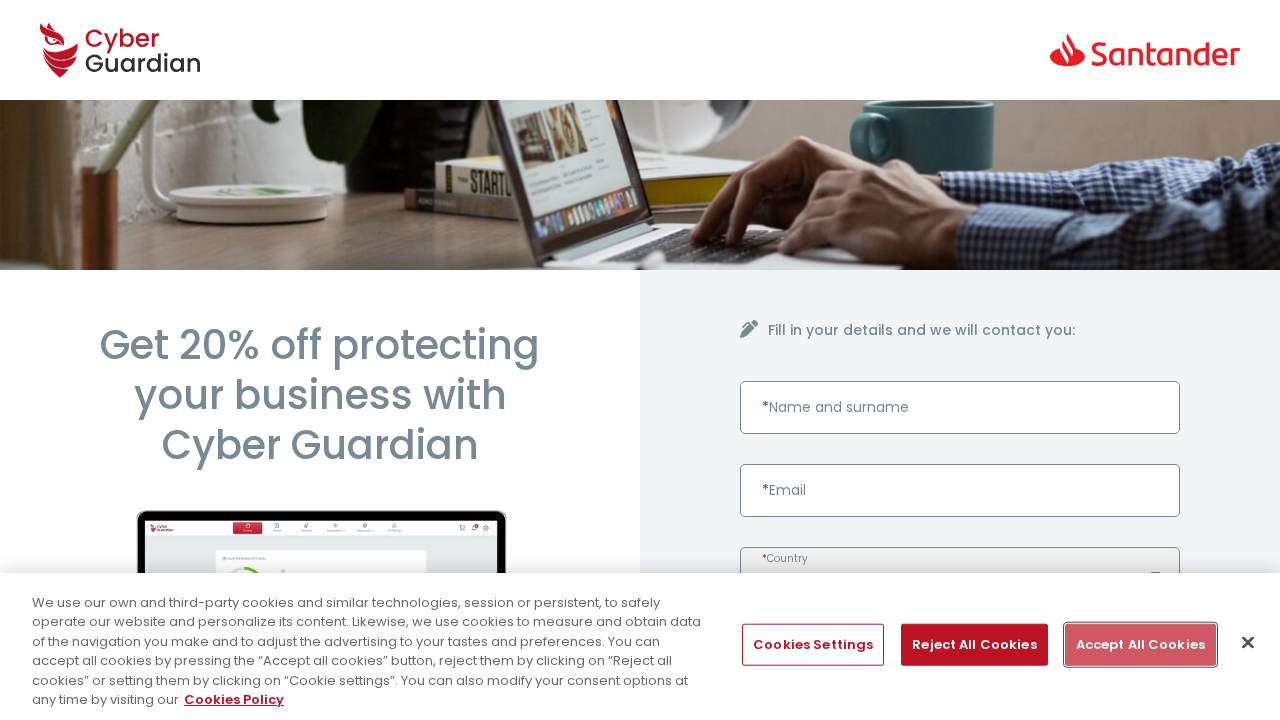 click on "Accept All Cookies" at bounding box center (1140, 645) 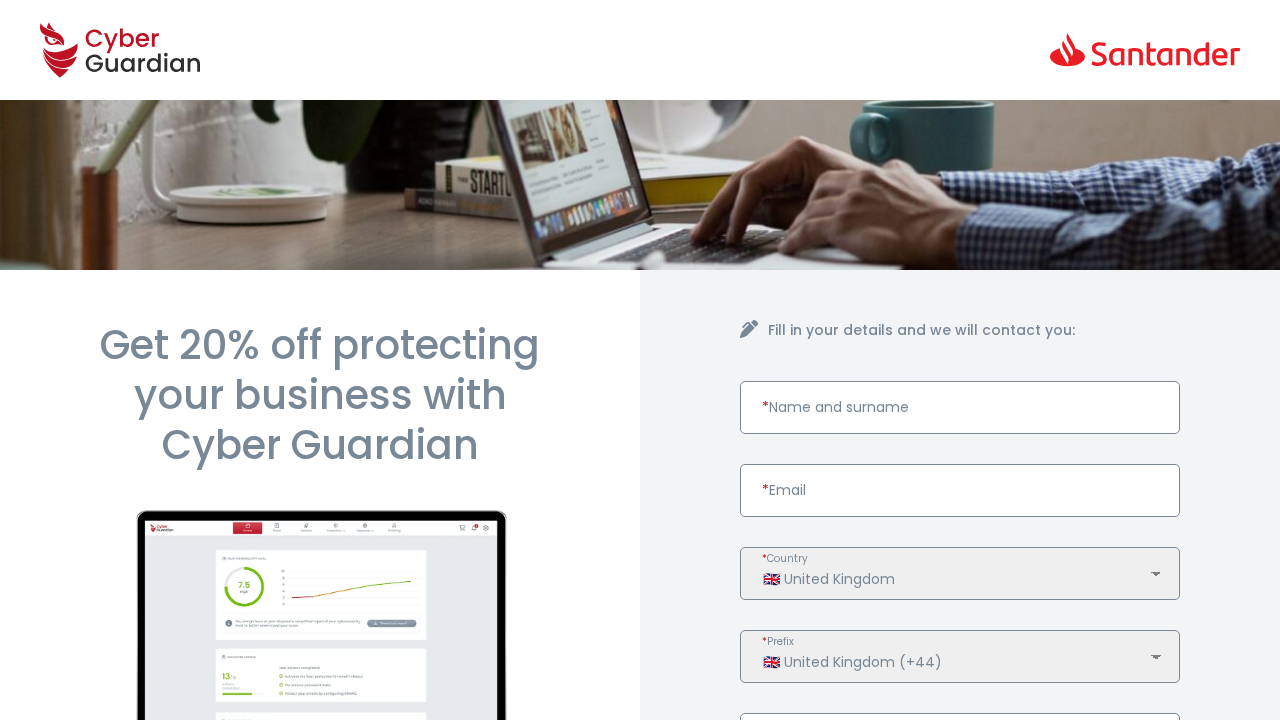 scroll, scrollTop: 988, scrollLeft: 0, axis: vertical 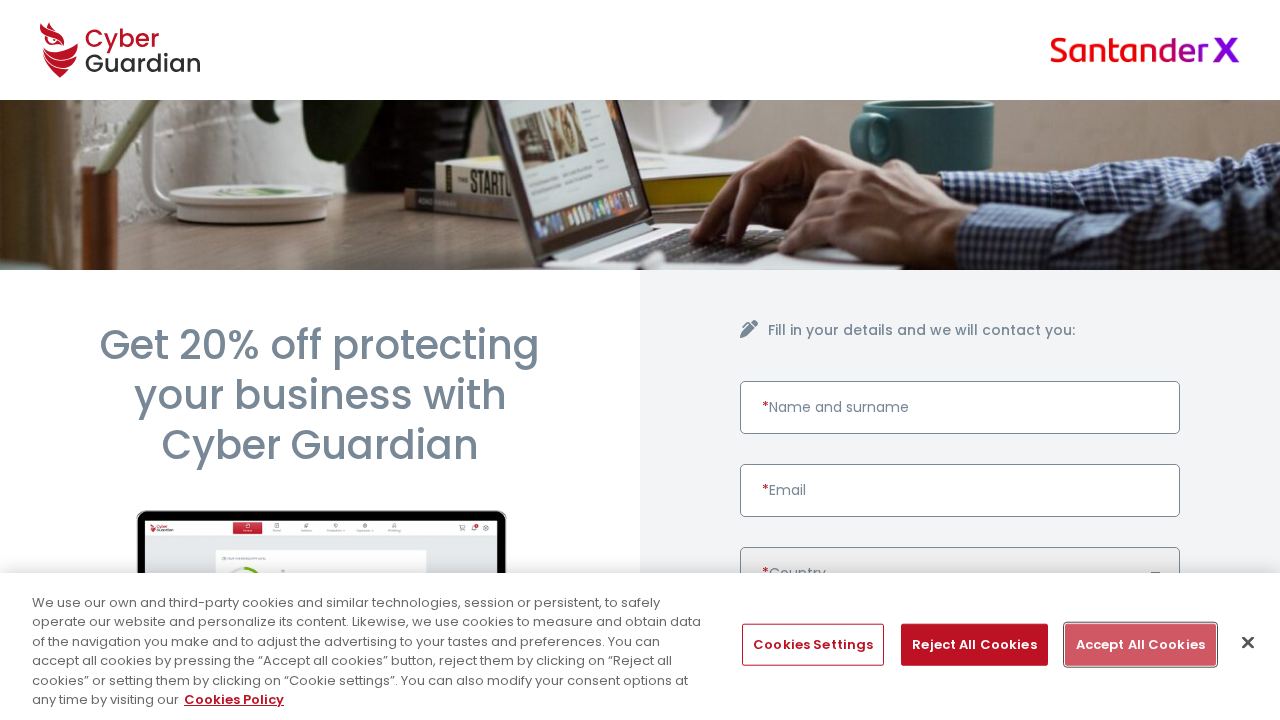 click on "Accept All Cookies" at bounding box center [1140, 645] 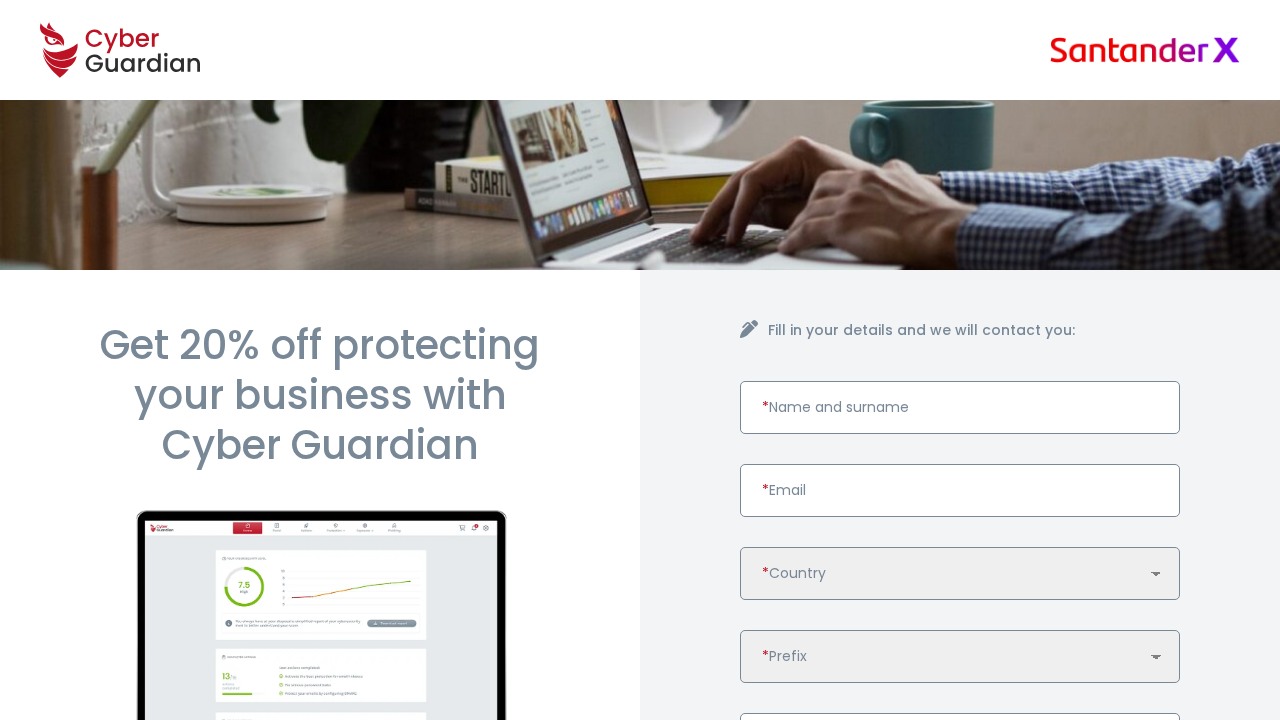scroll, scrollTop: 988, scrollLeft: 0, axis: vertical 